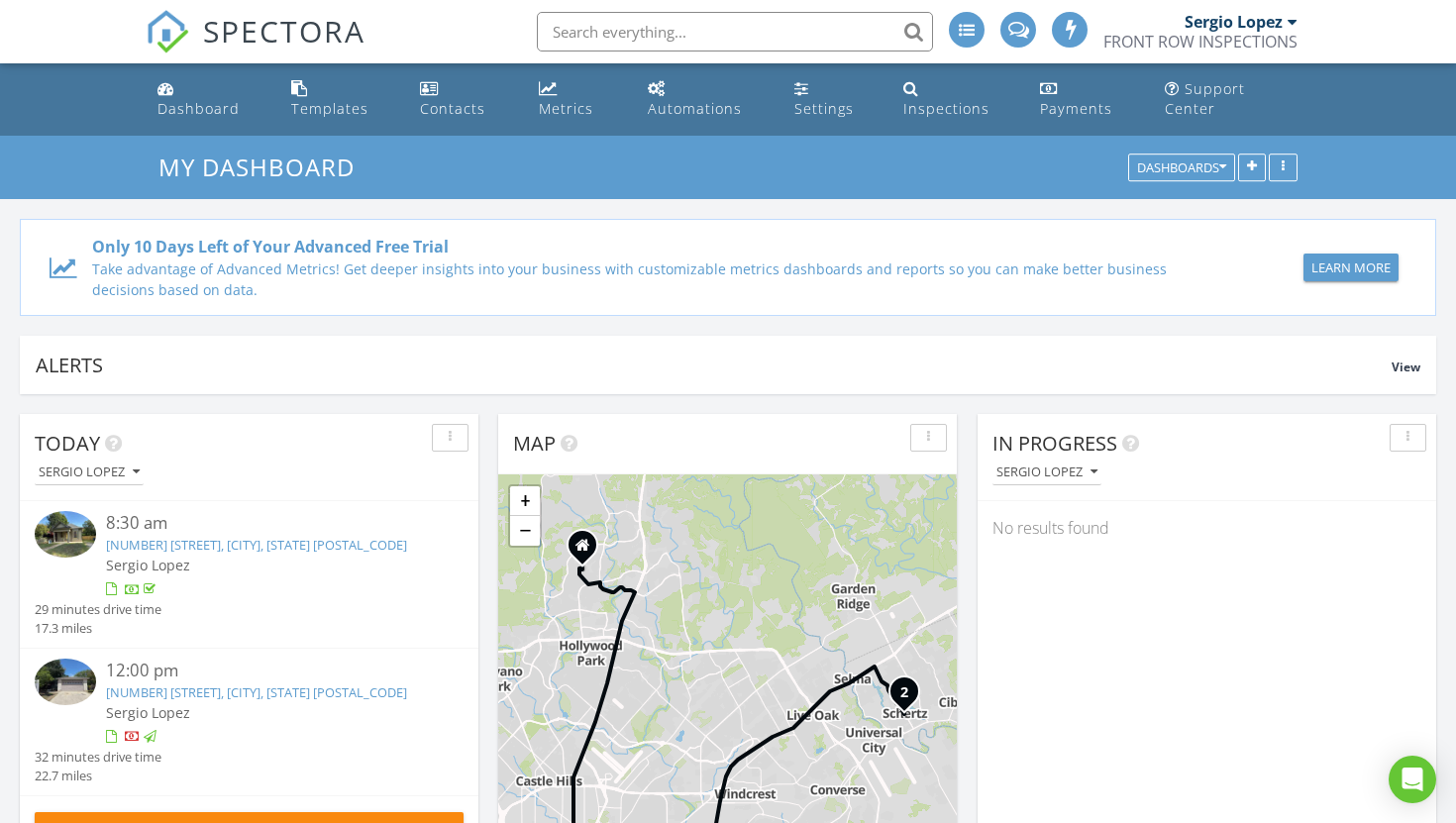 scroll, scrollTop: 454, scrollLeft: 0, axis: vertical 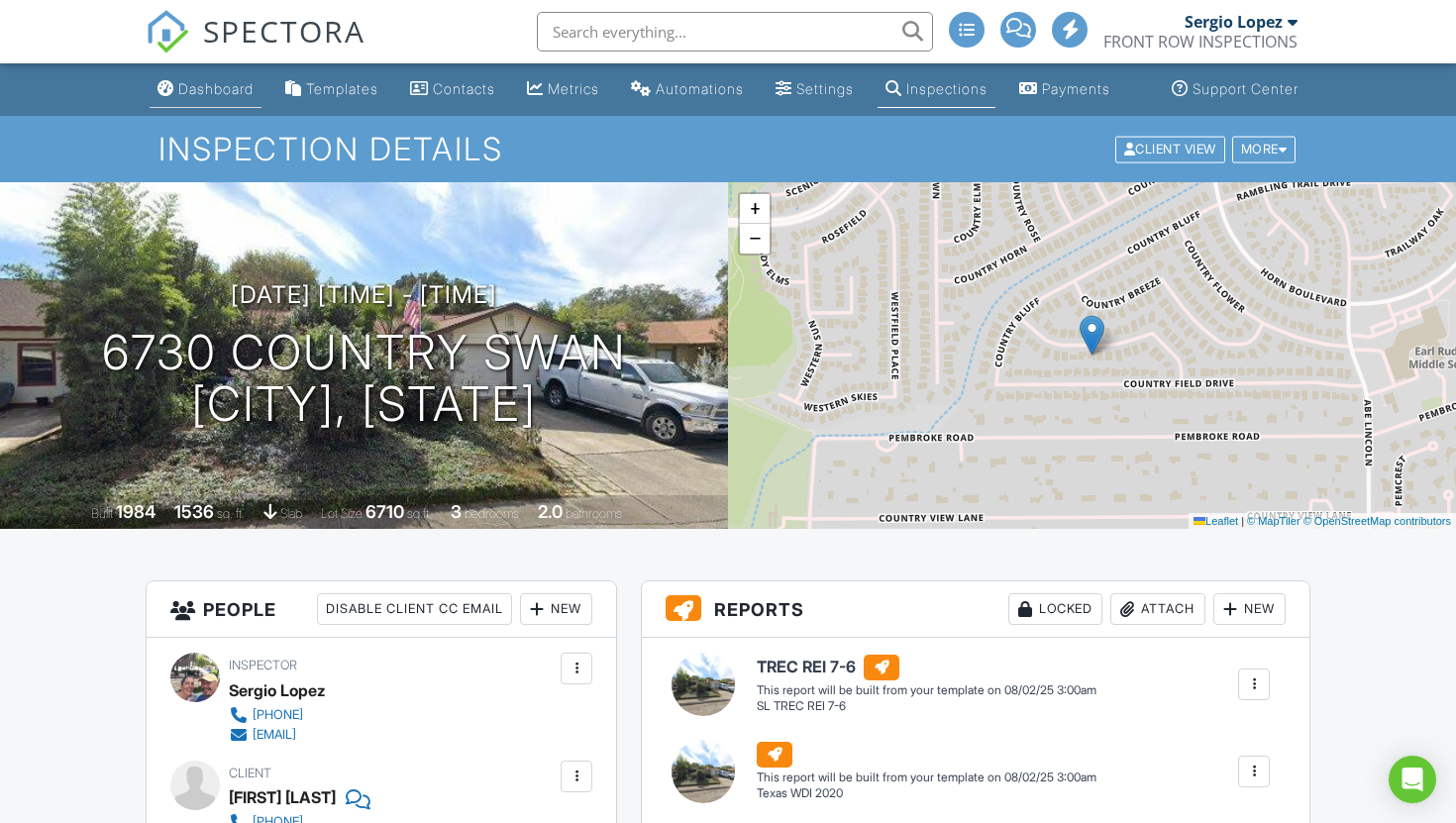 click on "Dashboard" at bounding box center [205, 89] 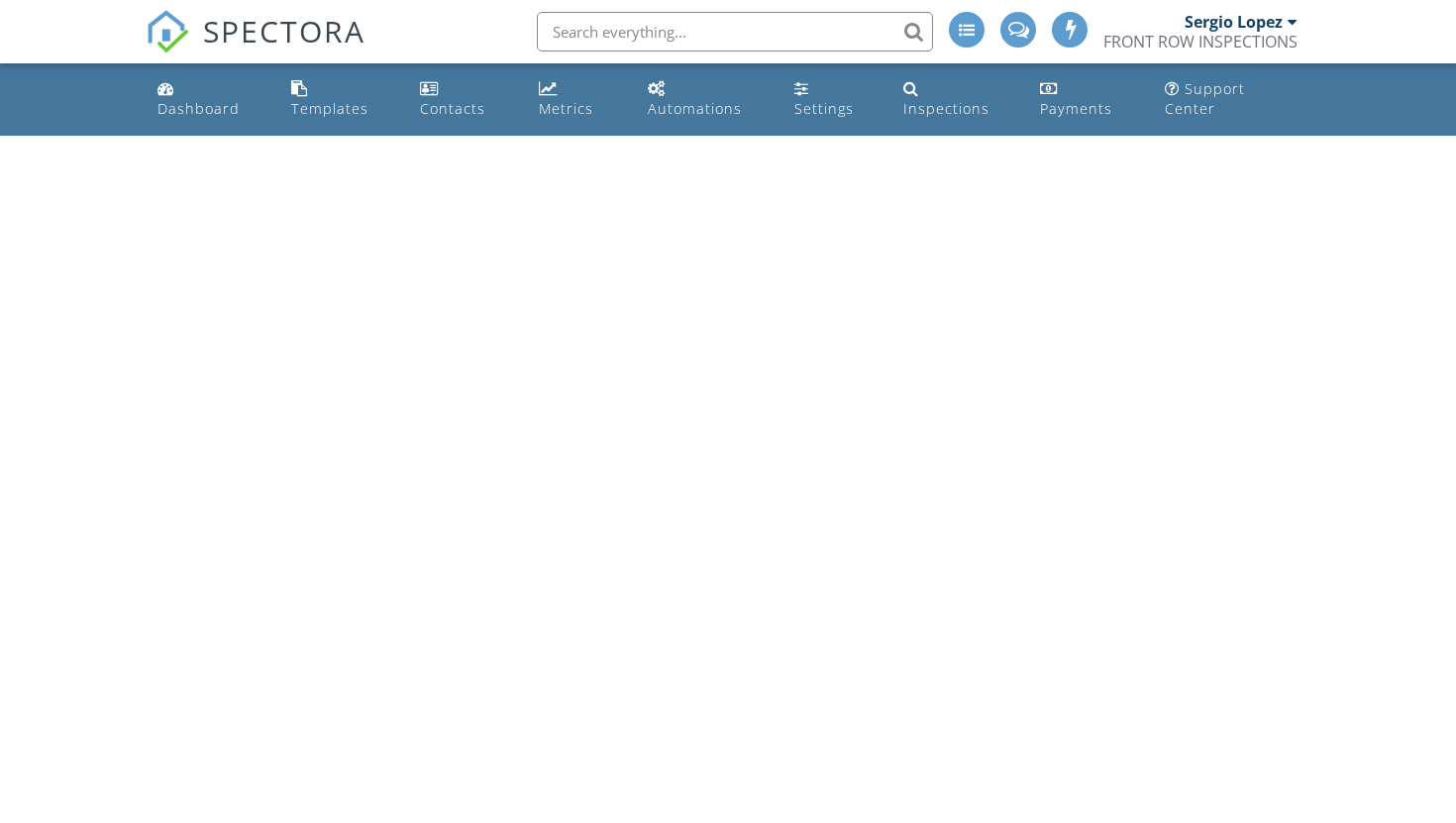 scroll, scrollTop: 0, scrollLeft: 0, axis: both 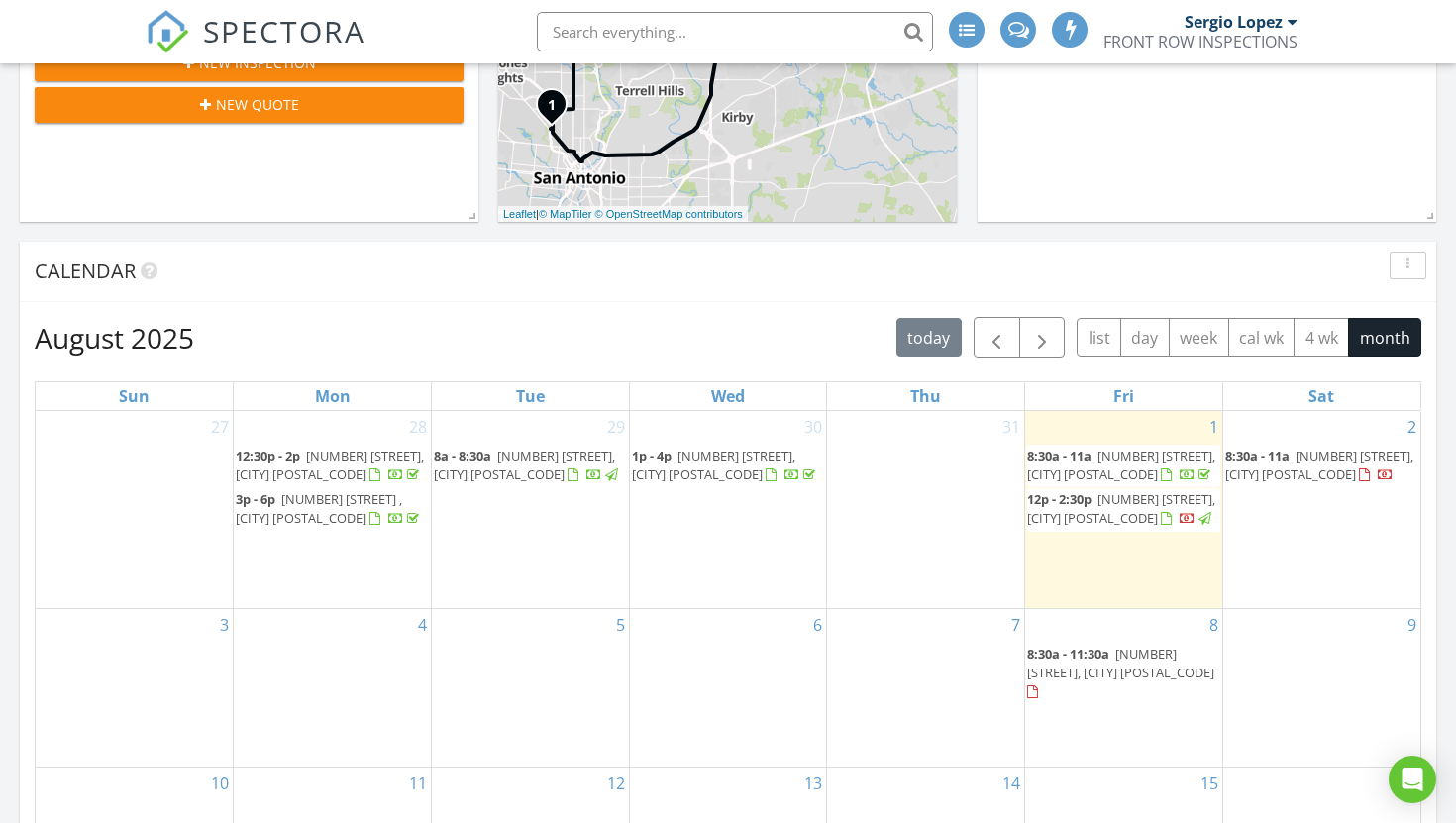 click on "[NUMBER] [STREET], [CITY] [POSTAL_CODE]" at bounding box center [1319, 464] 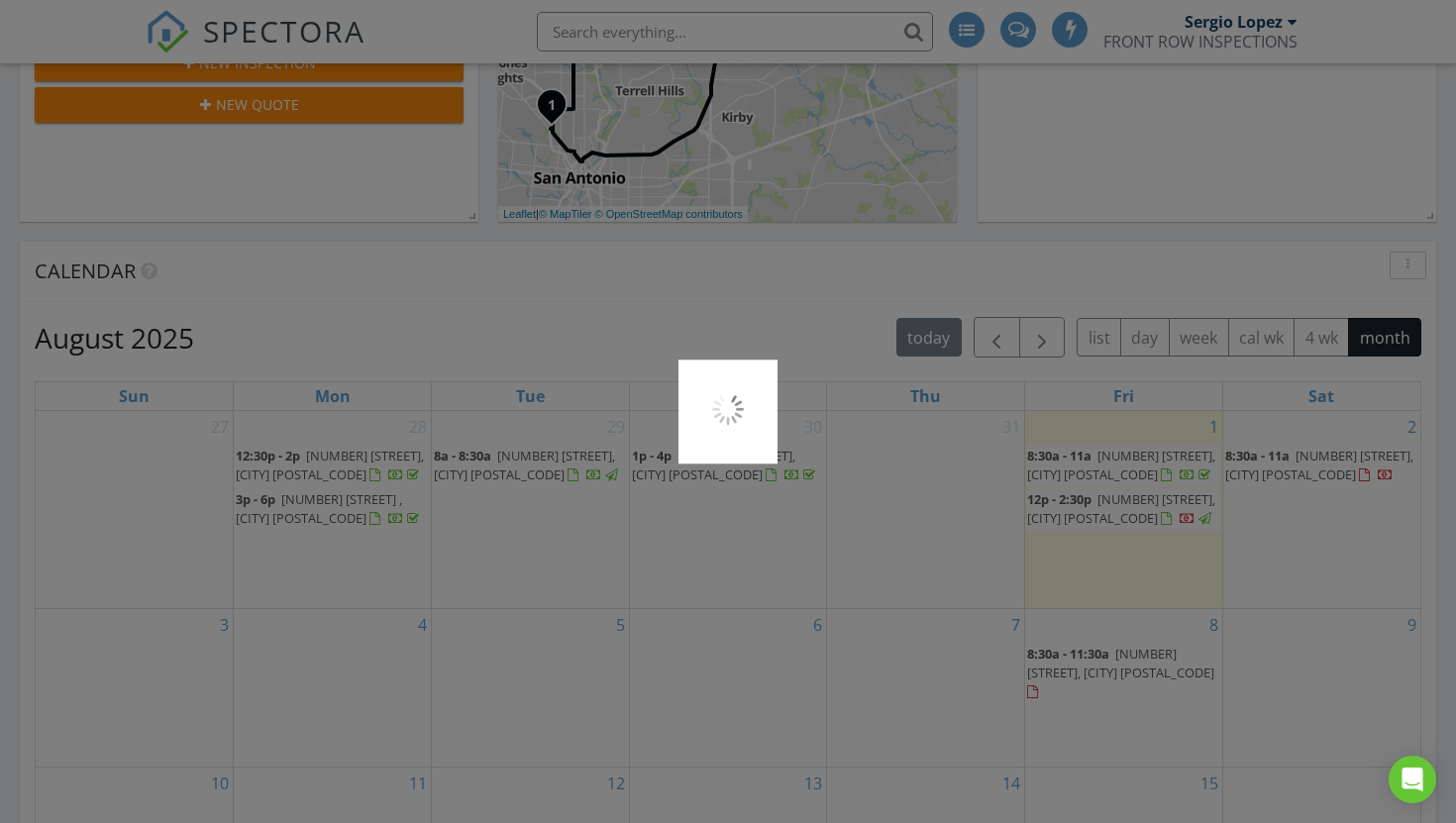 scroll, scrollTop: 769, scrollLeft: 0, axis: vertical 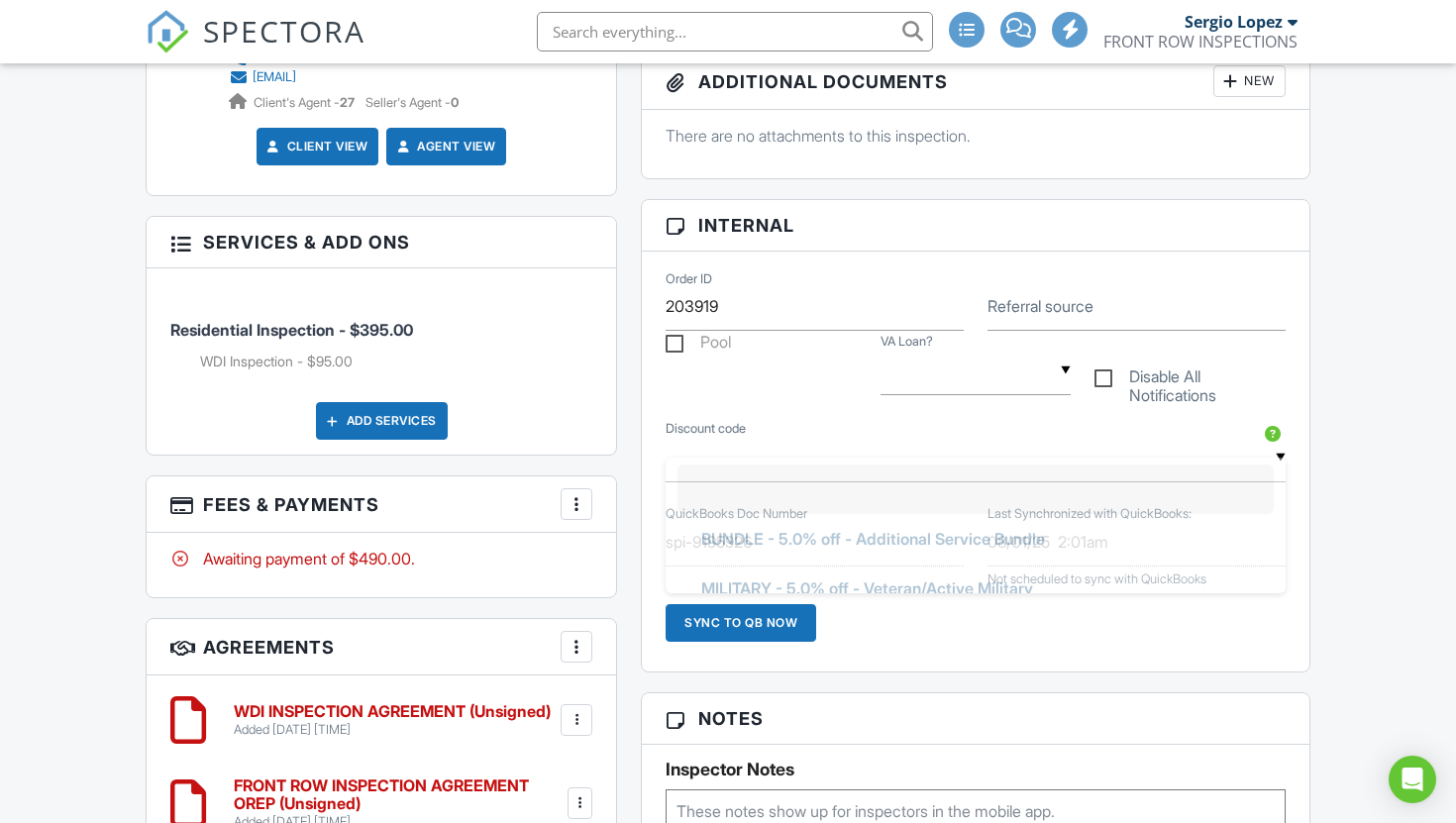 click at bounding box center (976, 458) 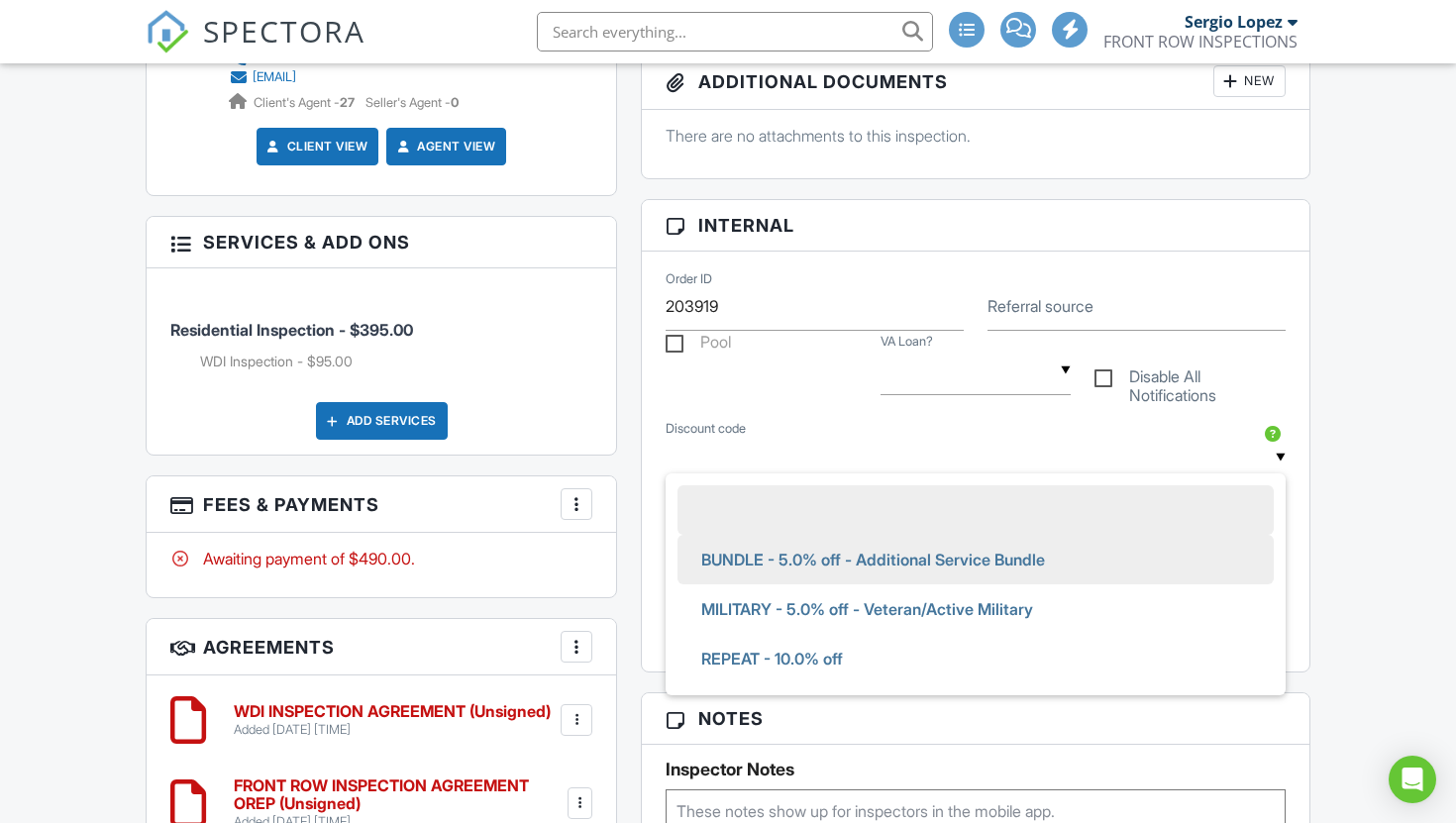click on "BUNDLE - 5.0% off - Additional Service Bundle" at bounding box center (873, 560) 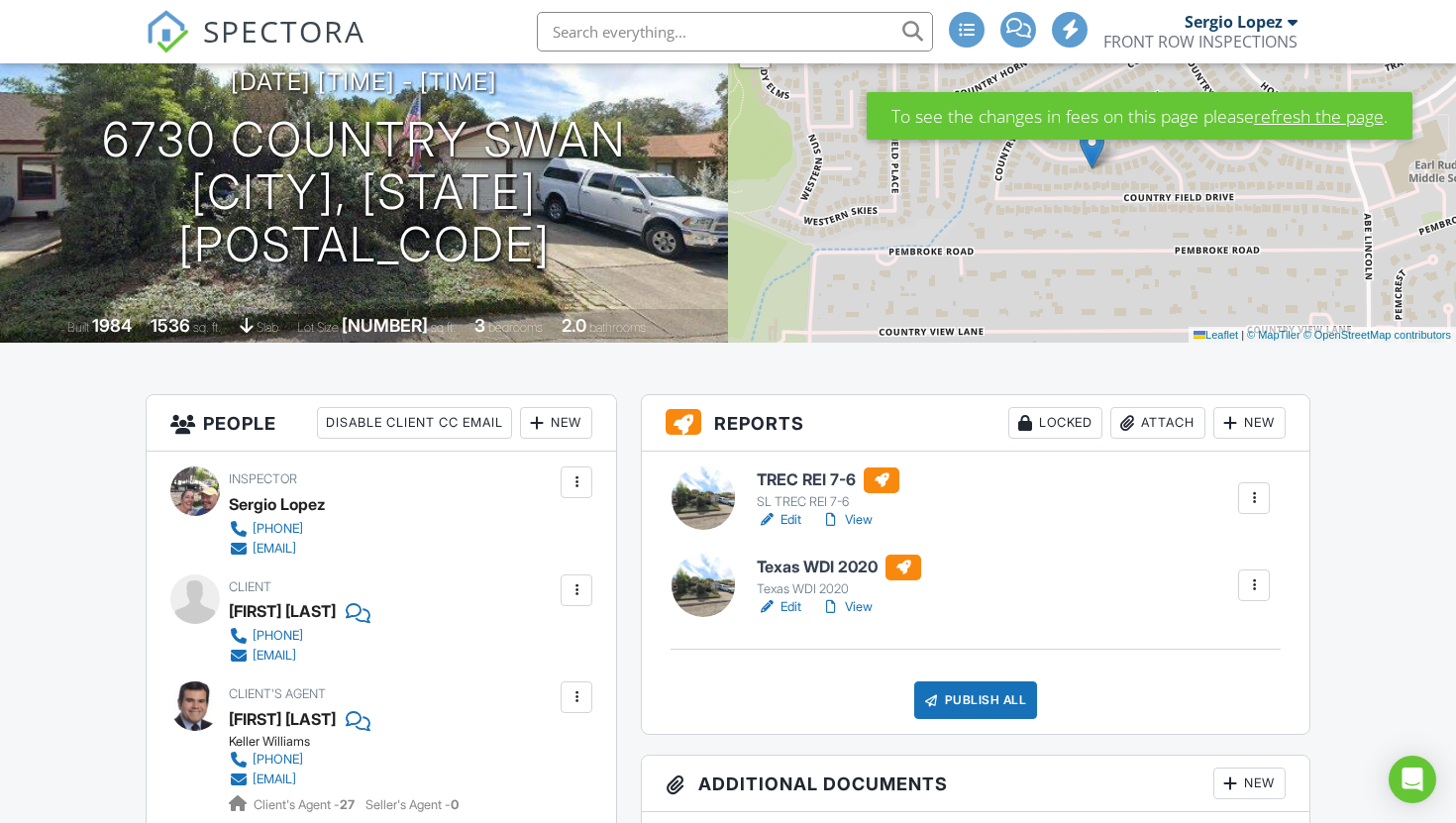 scroll, scrollTop: 112, scrollLeft: 0, axis: vertical 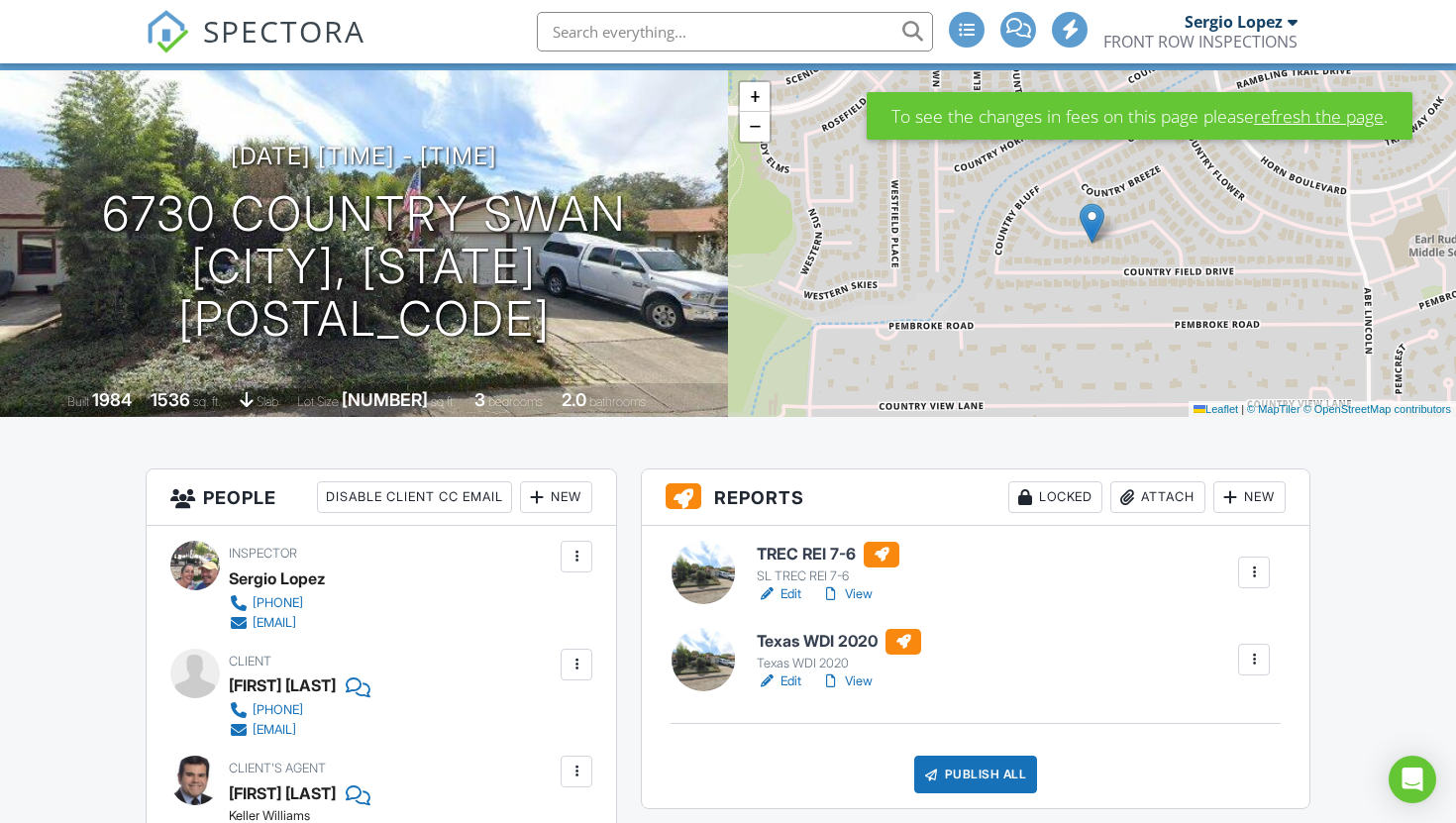 click on "refresh the page" at bounding box center [1318, 116] 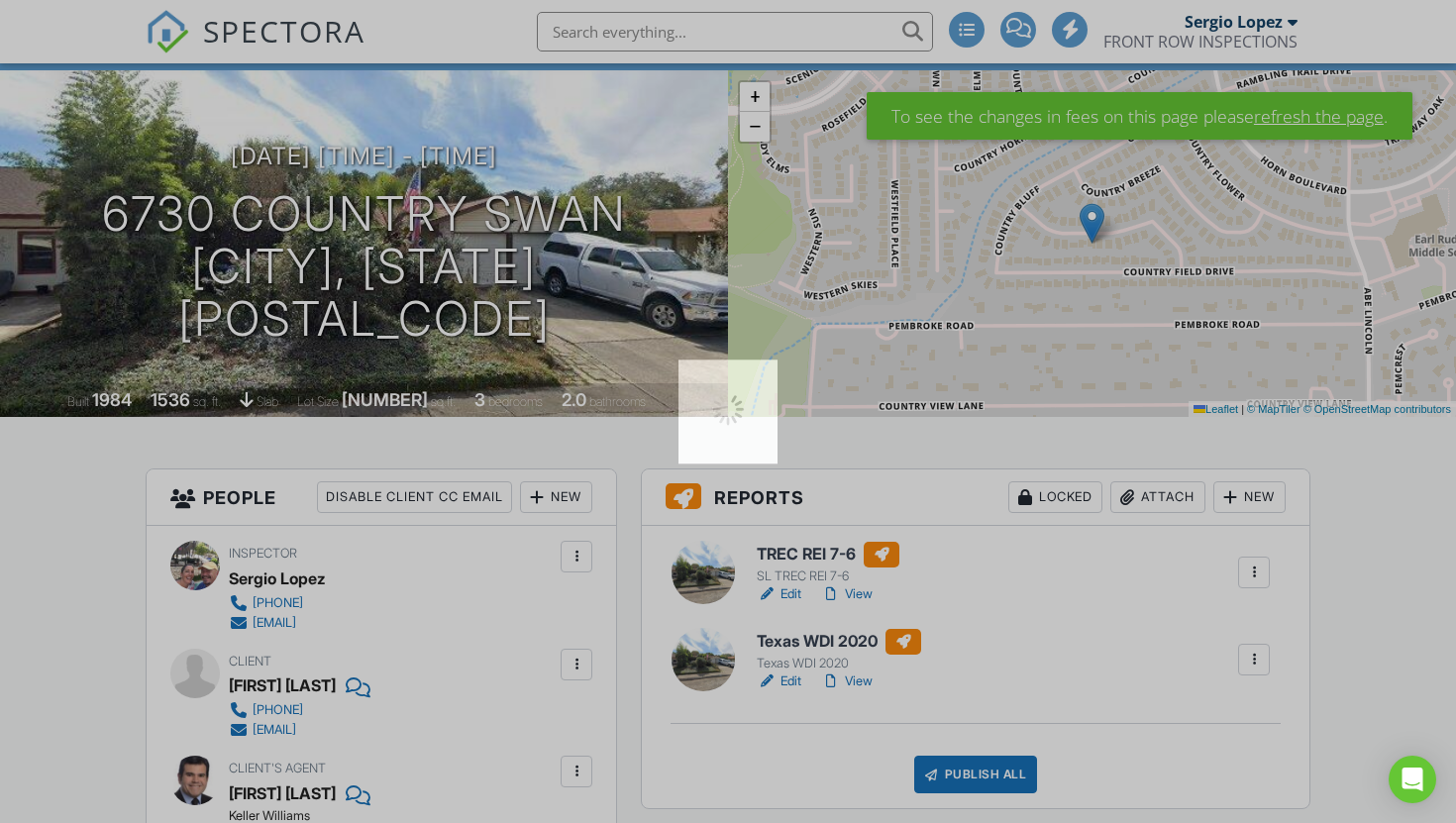 scroll, scrollTop: 0, scrollLeft: 0, axis: both 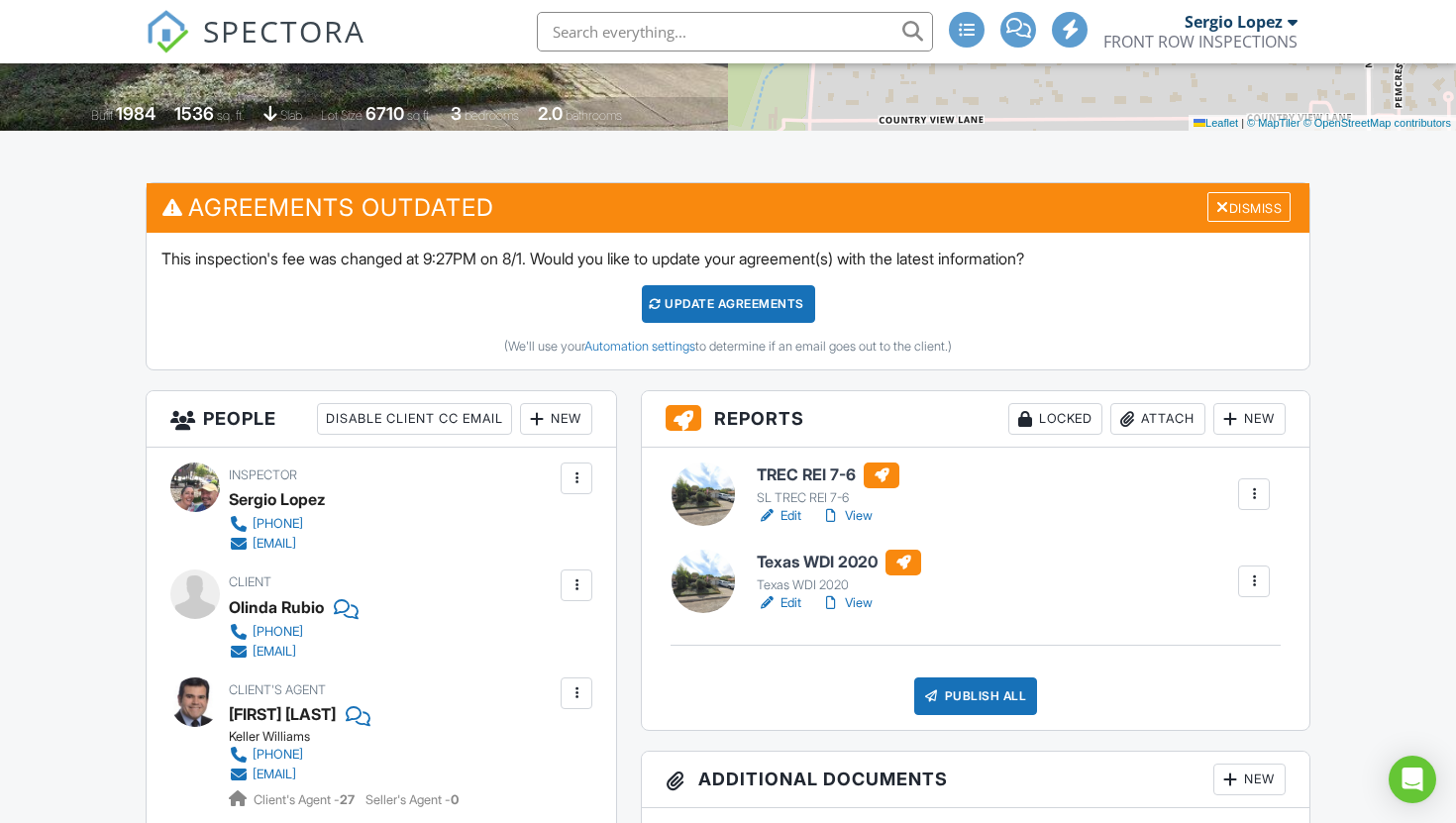 click on "Update Agreements" at bounding box center (728, 304) 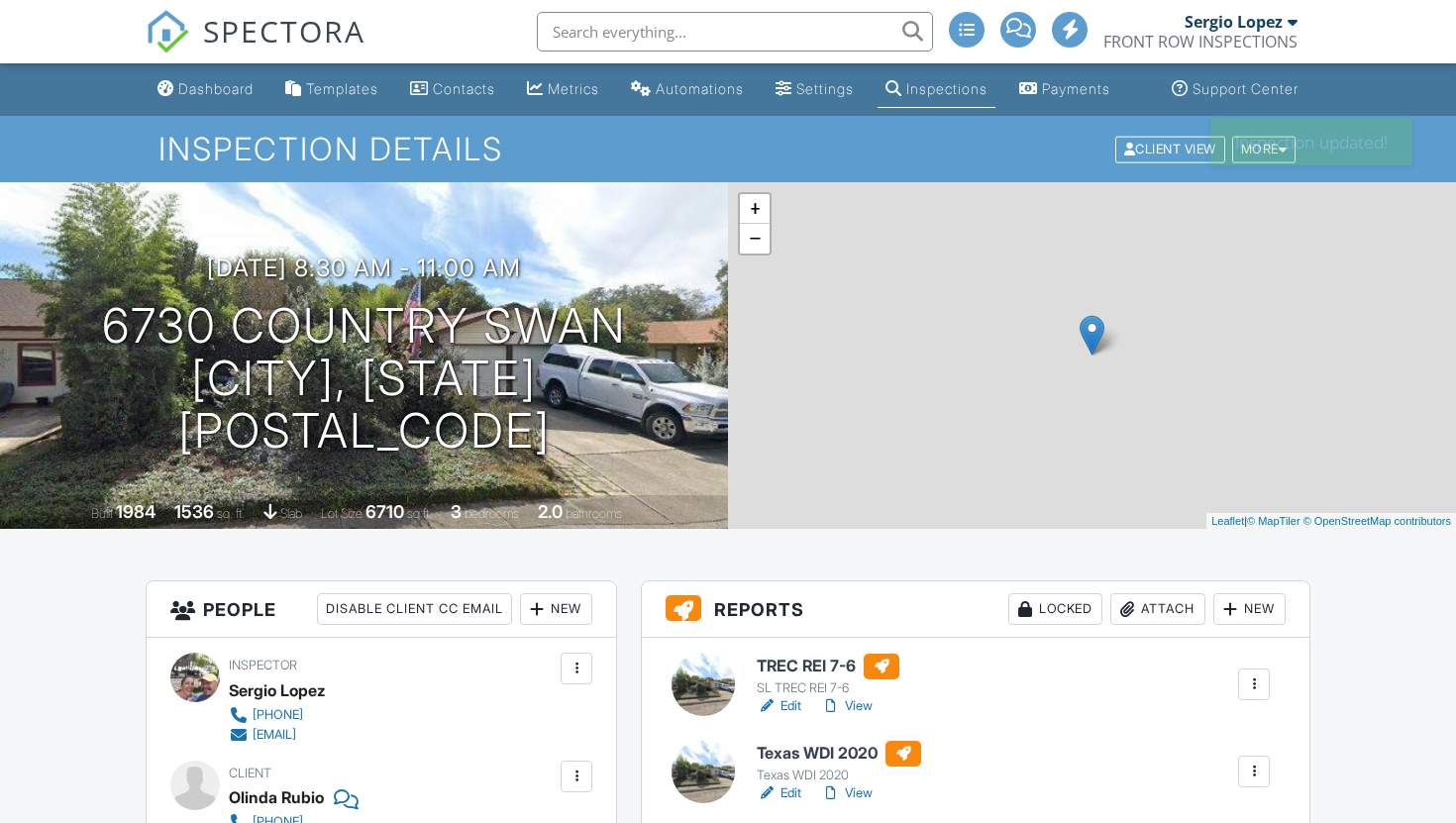scroll, scrollTop: 0, scrollLeft: 0, axis: both 